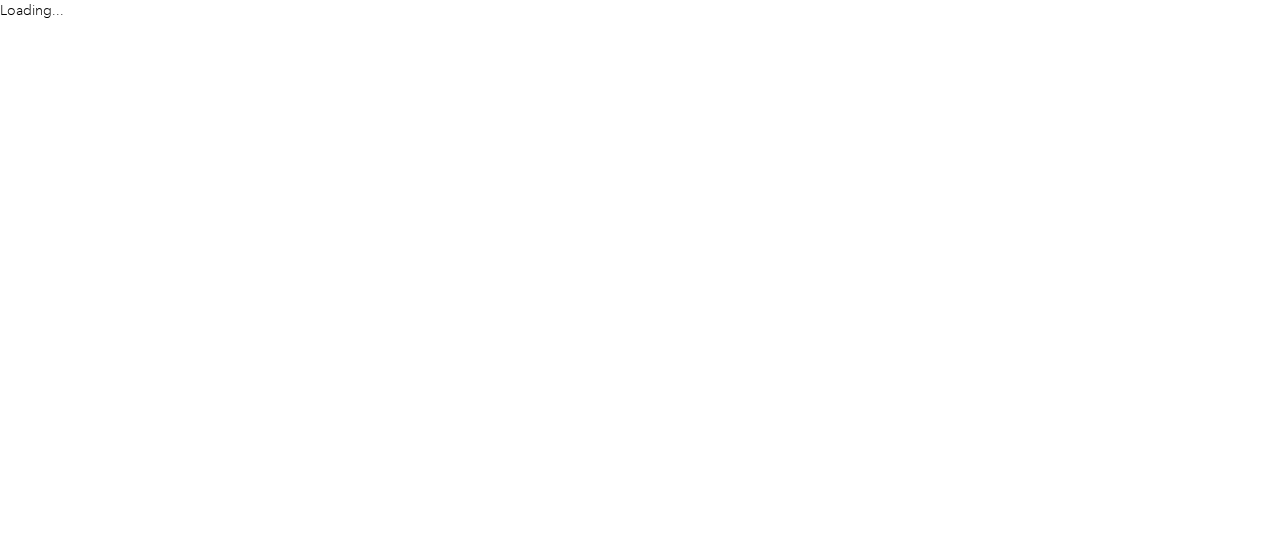scroll, scrollTop: 0, scrollLeft: 0, axis: both 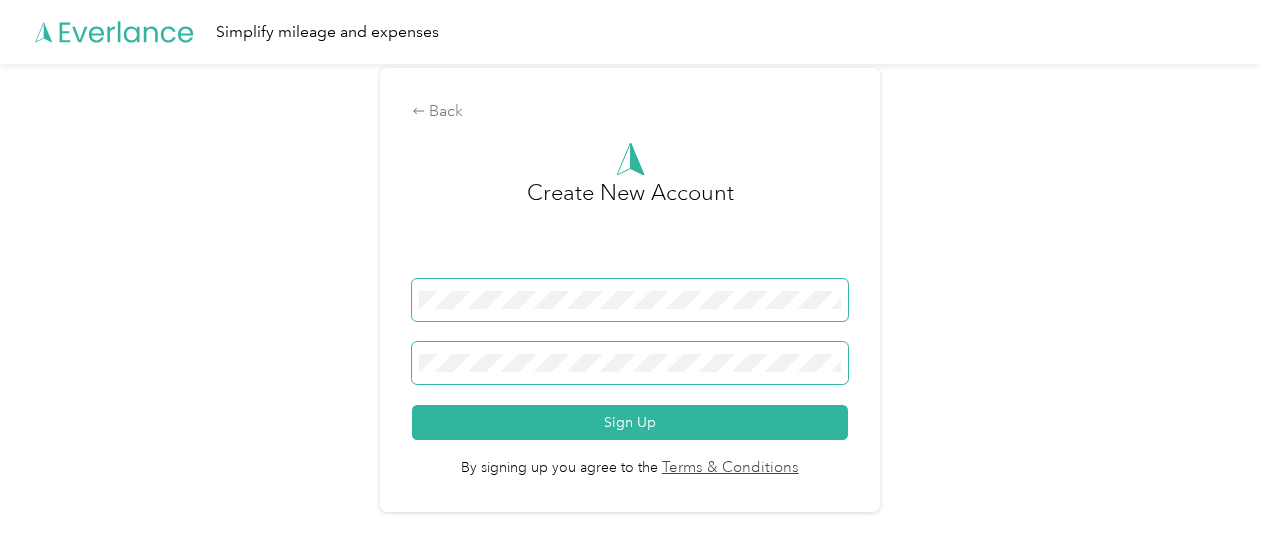 click on "Sign Up" at bounding box center [630, 422] 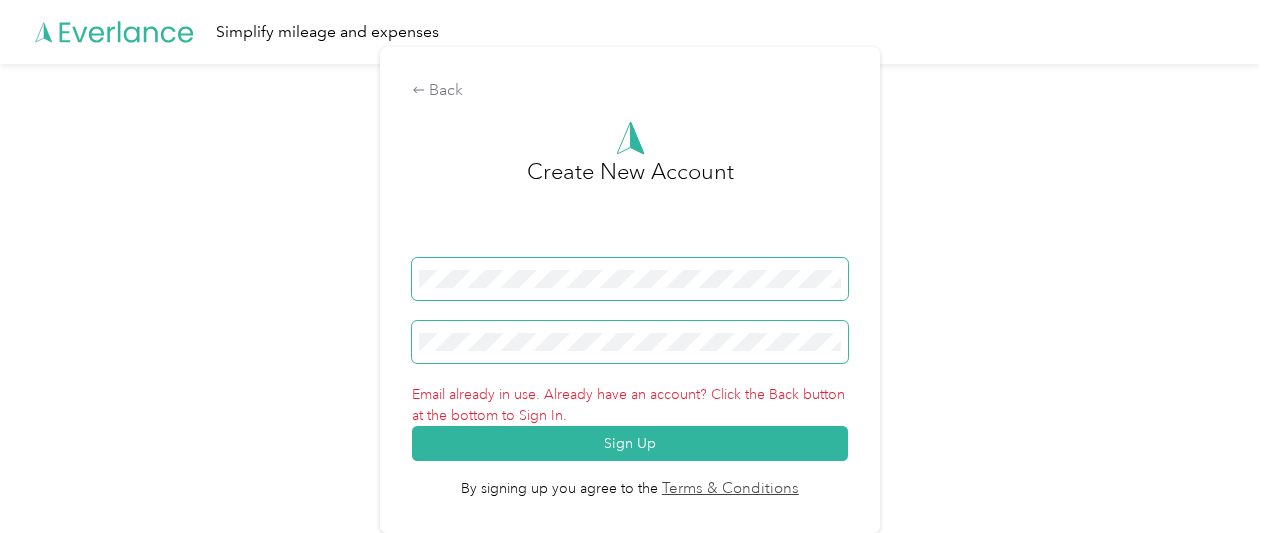 scroll, scrollTop: 0, scrollLeft: 0, axis: both 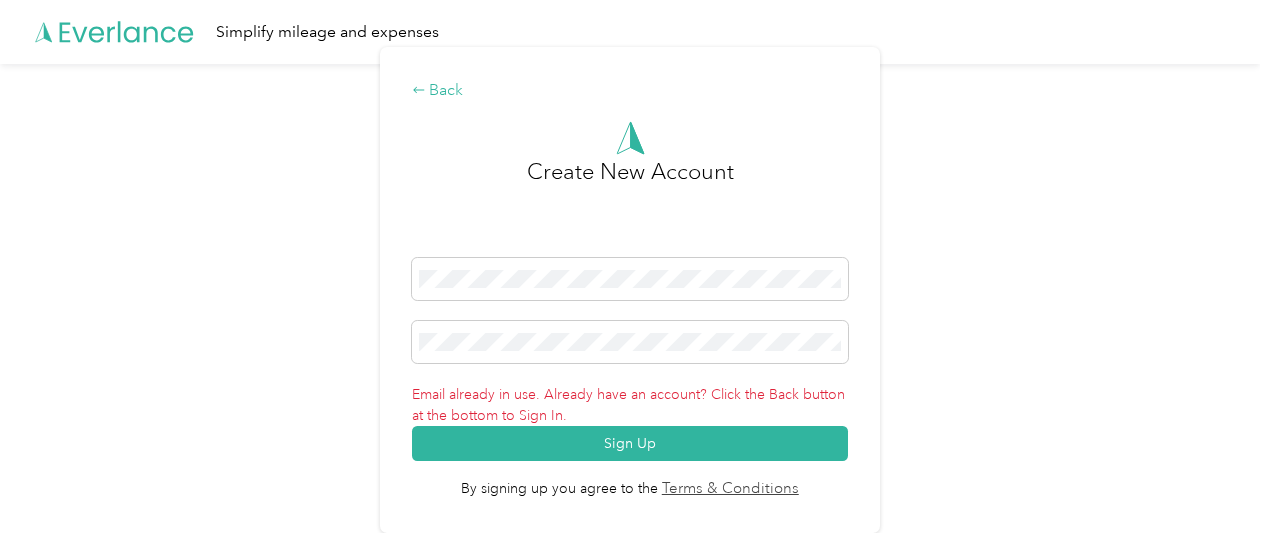 click on "Back" at bounding box center (630, 91) 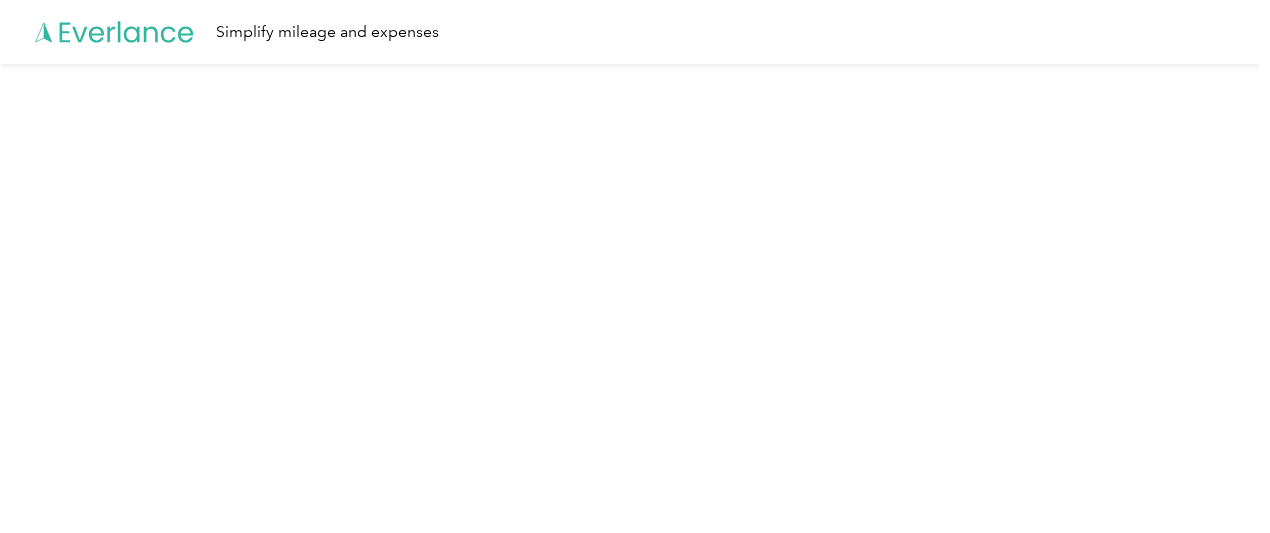 click 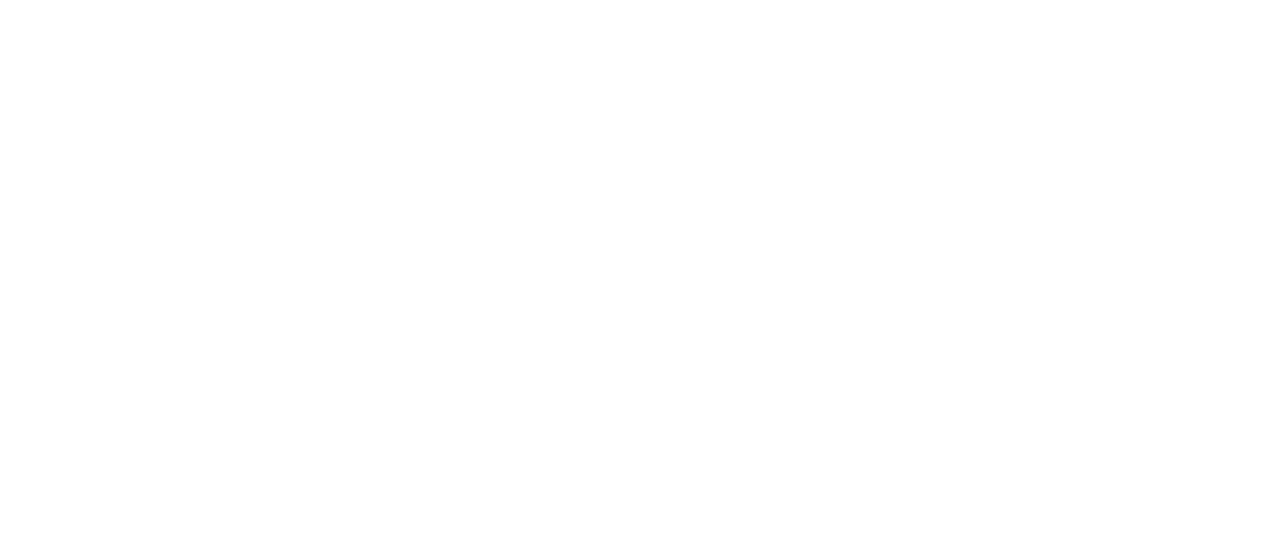 scroll, scrollTop: 0, scrollLeft: 0, axis: both 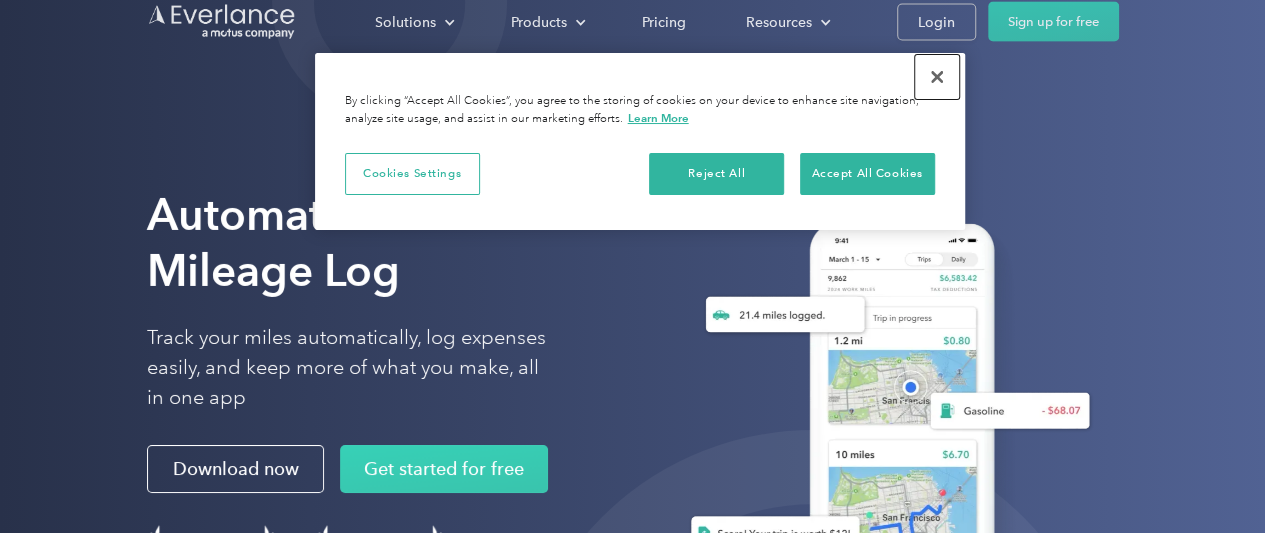 click at bounding box center (937, 77) 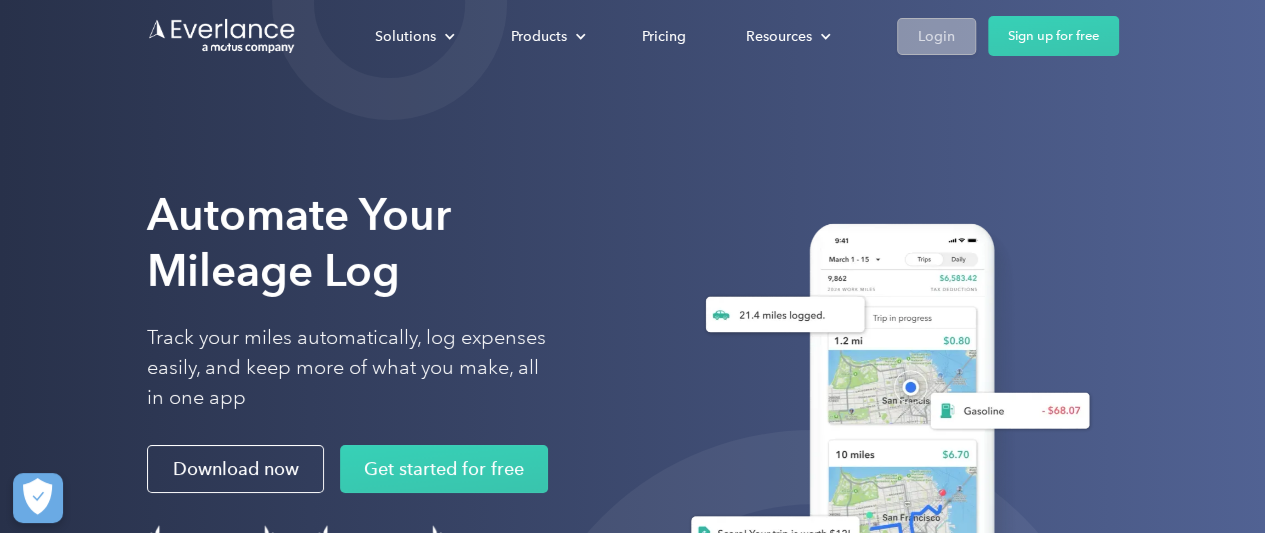 click on "Login" at bounding box center (936, 36) 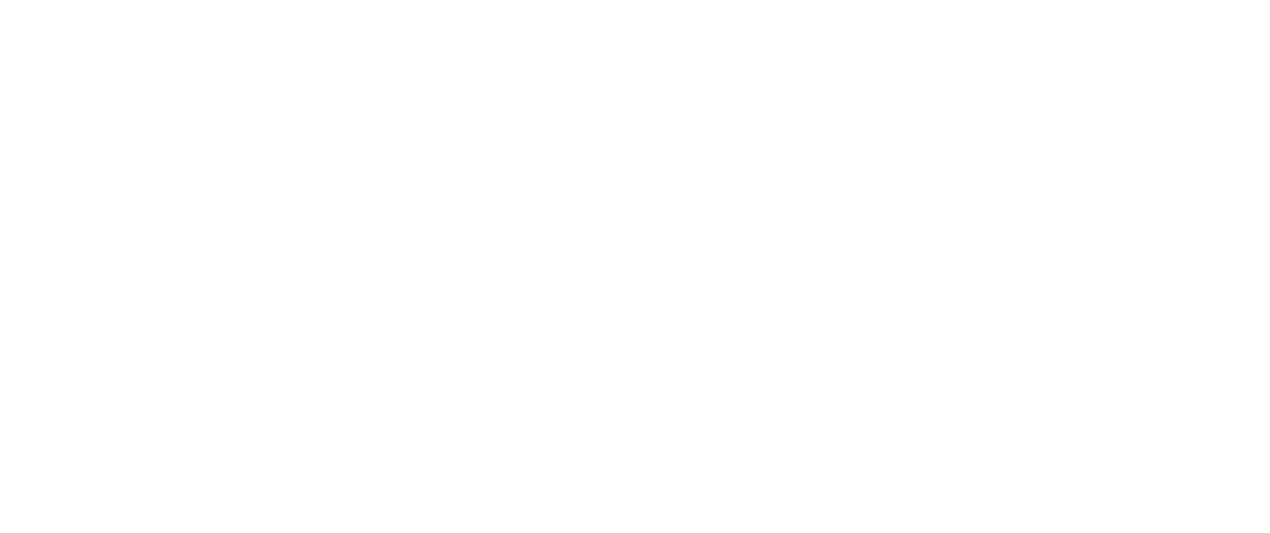 scroll, scrollTop: 0, scrollLeft: 0, axis: both 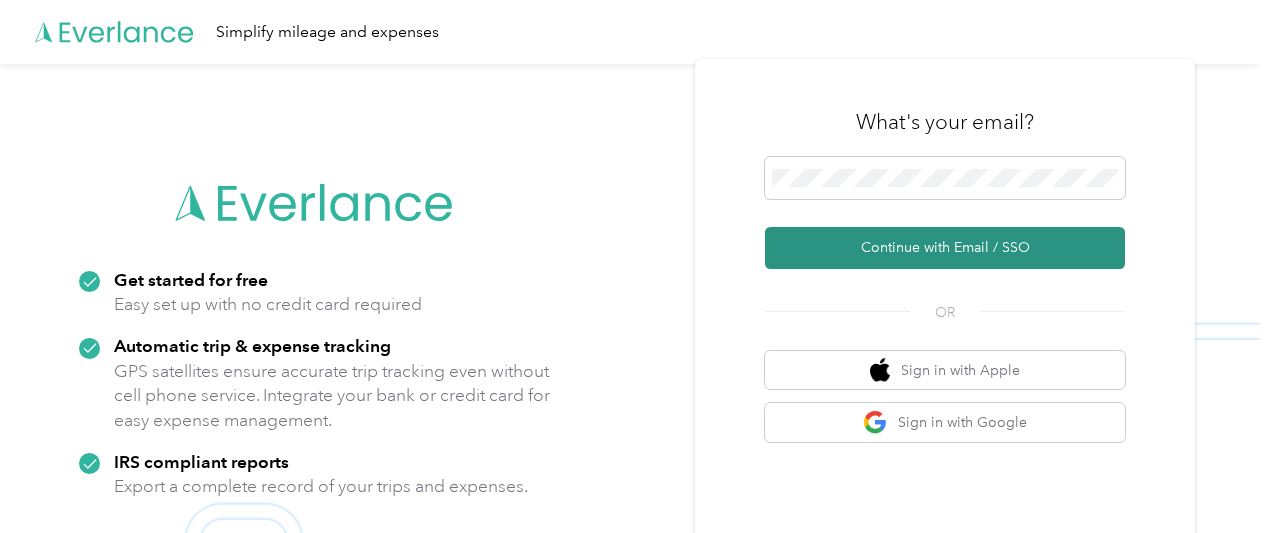 click on "Continue with Email / SSO" at bounding box center (945, 248) 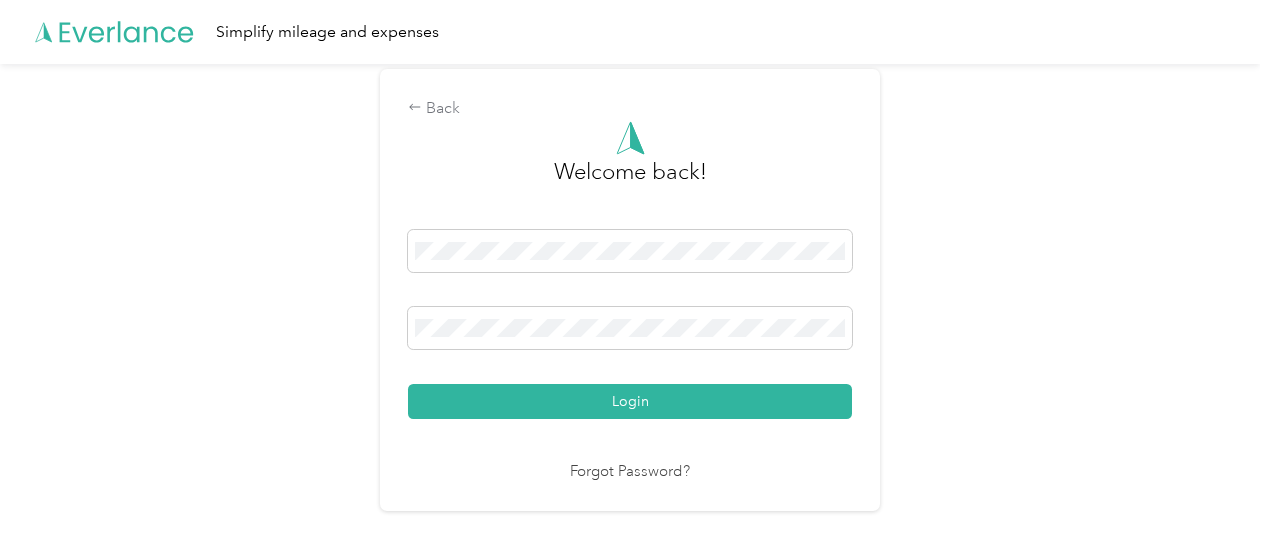 click on "Forgot Password?" at bounding box center [630, 472] 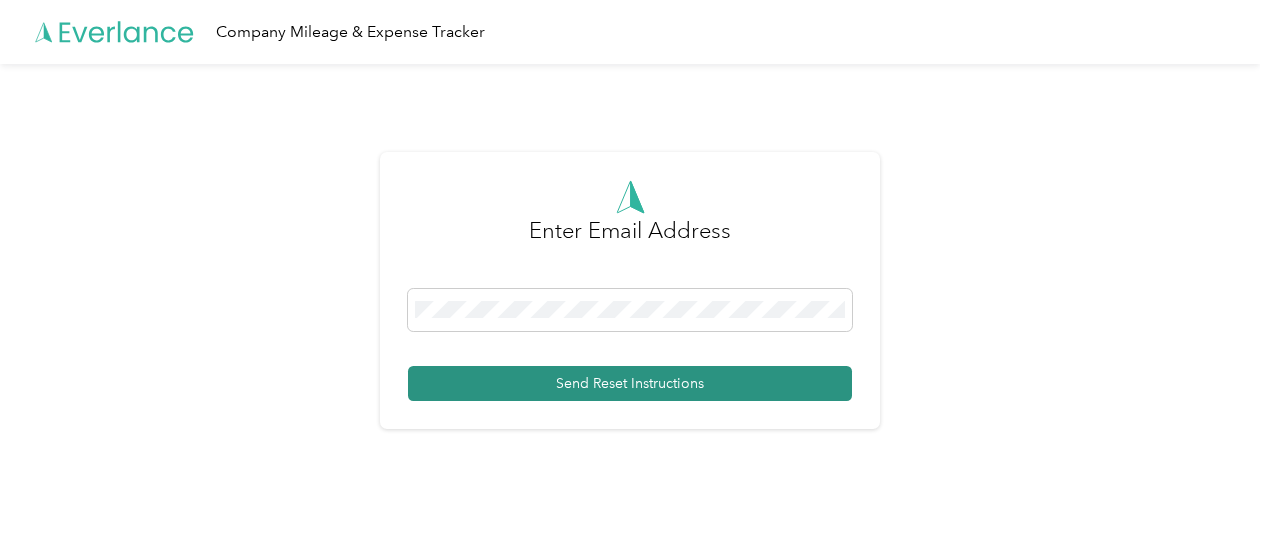 click on "Send Reset Instructions" at bounding box center (630, 383) 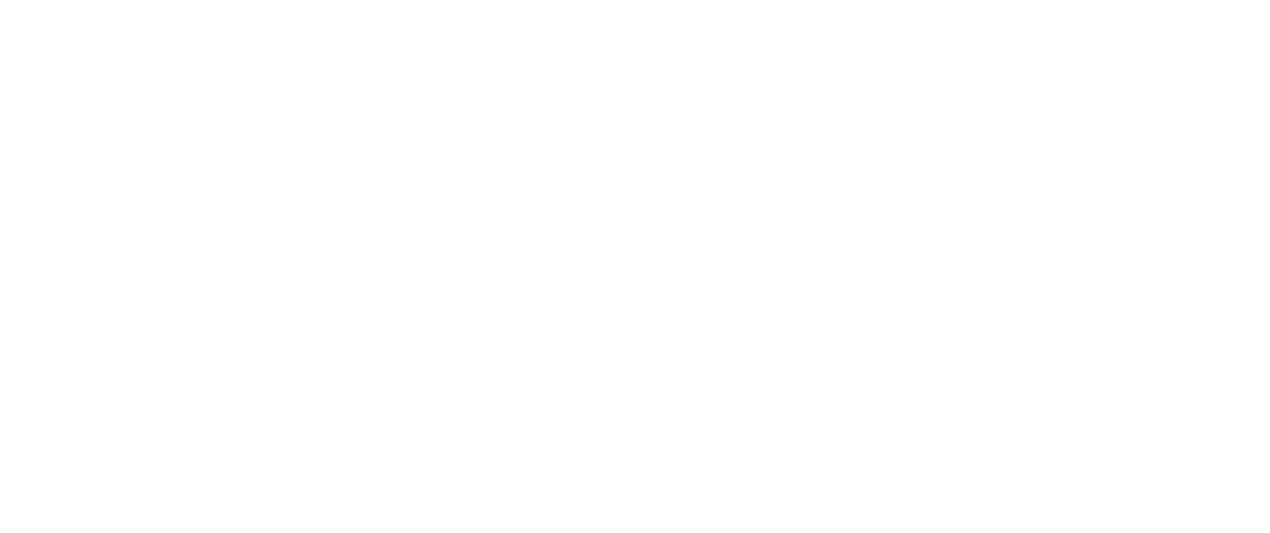 scroll, scrollTop: 0, scrollLeft: 0, axis: both 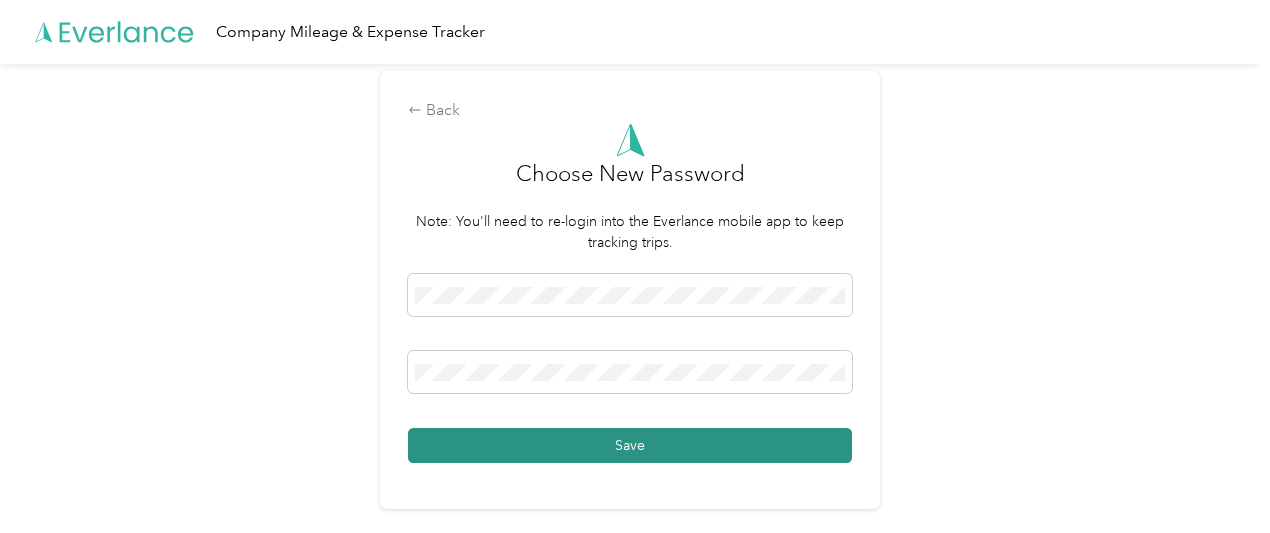 click on "Save" at bounding box center [630, 445] 